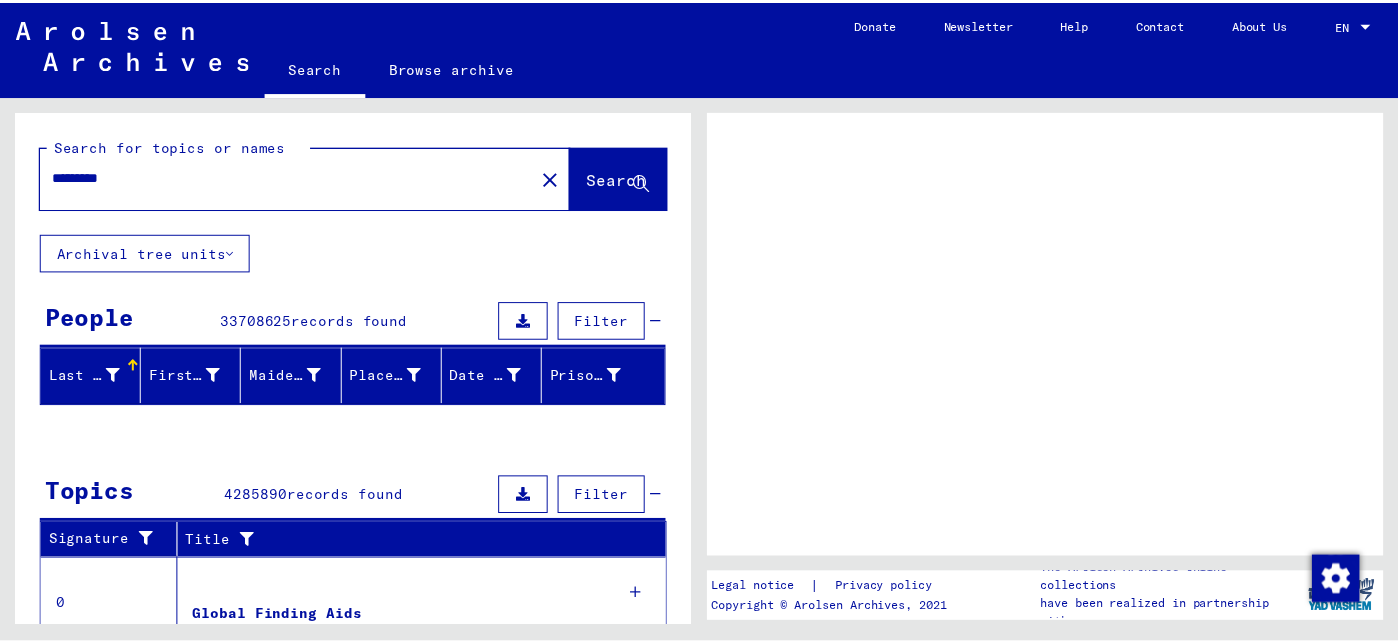 scroll, scrollTop: 0, scrollLeft: 0, axis: both 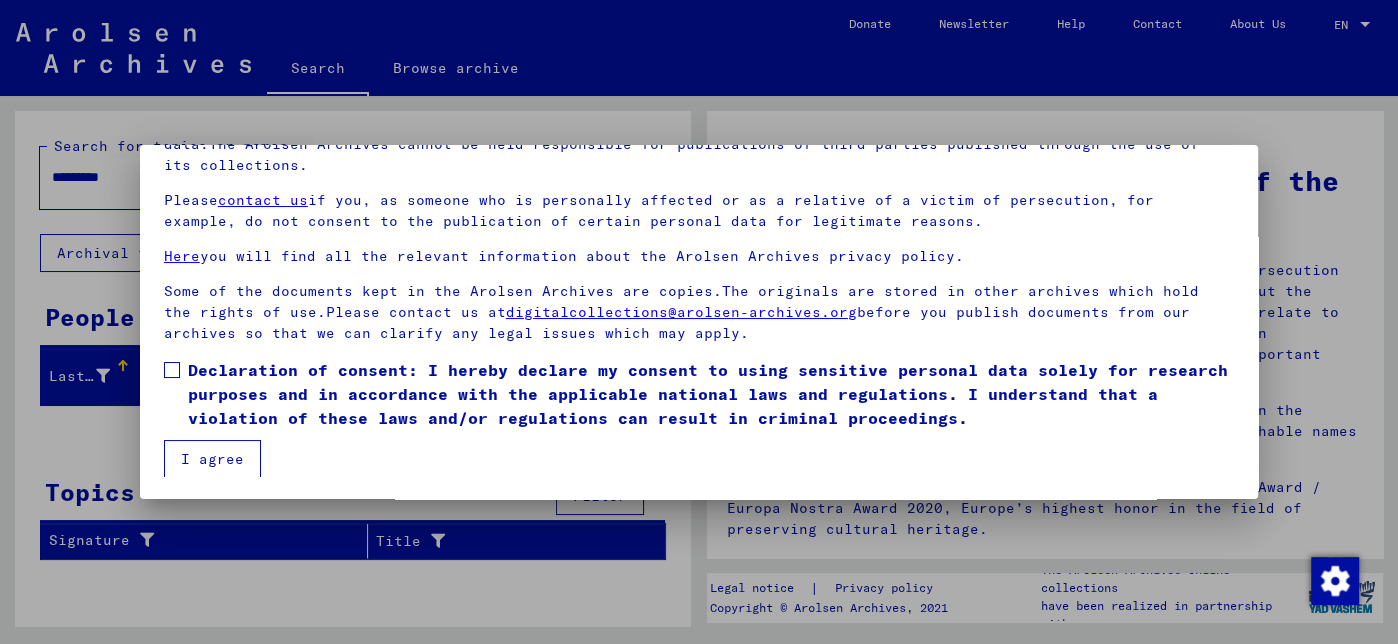 click at bounding box center [172, 370] 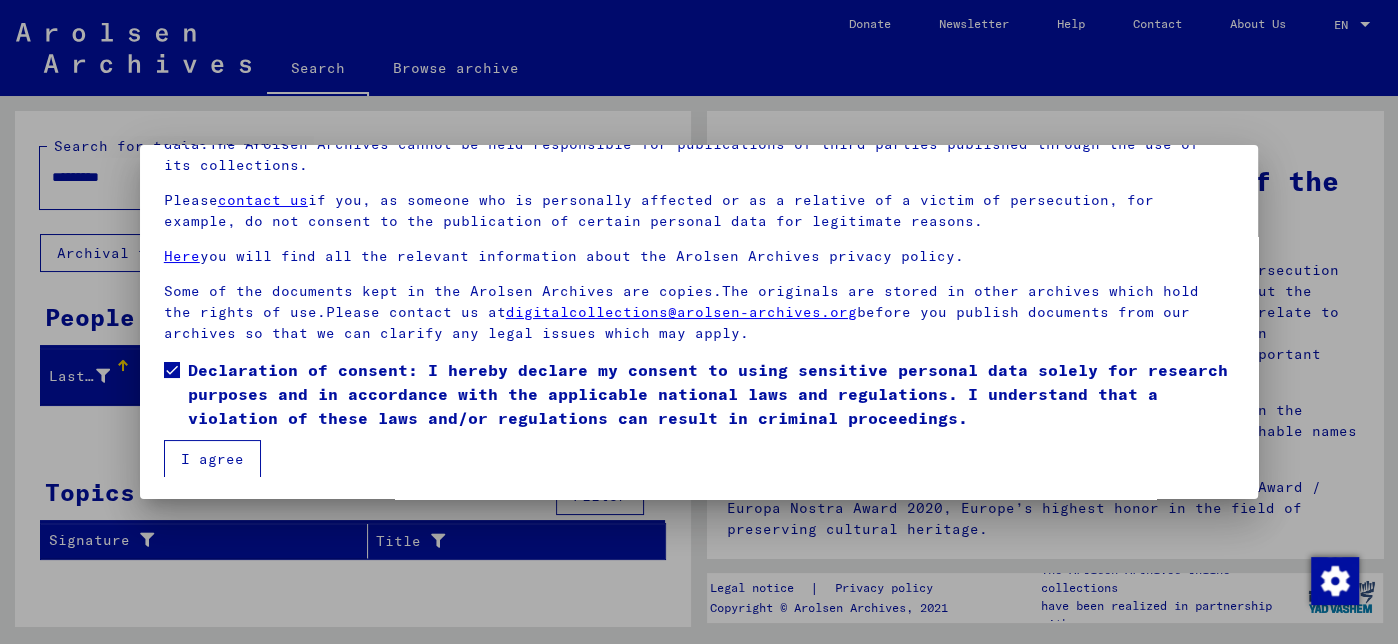 click on "I agree" at bounding box center (212, 459) 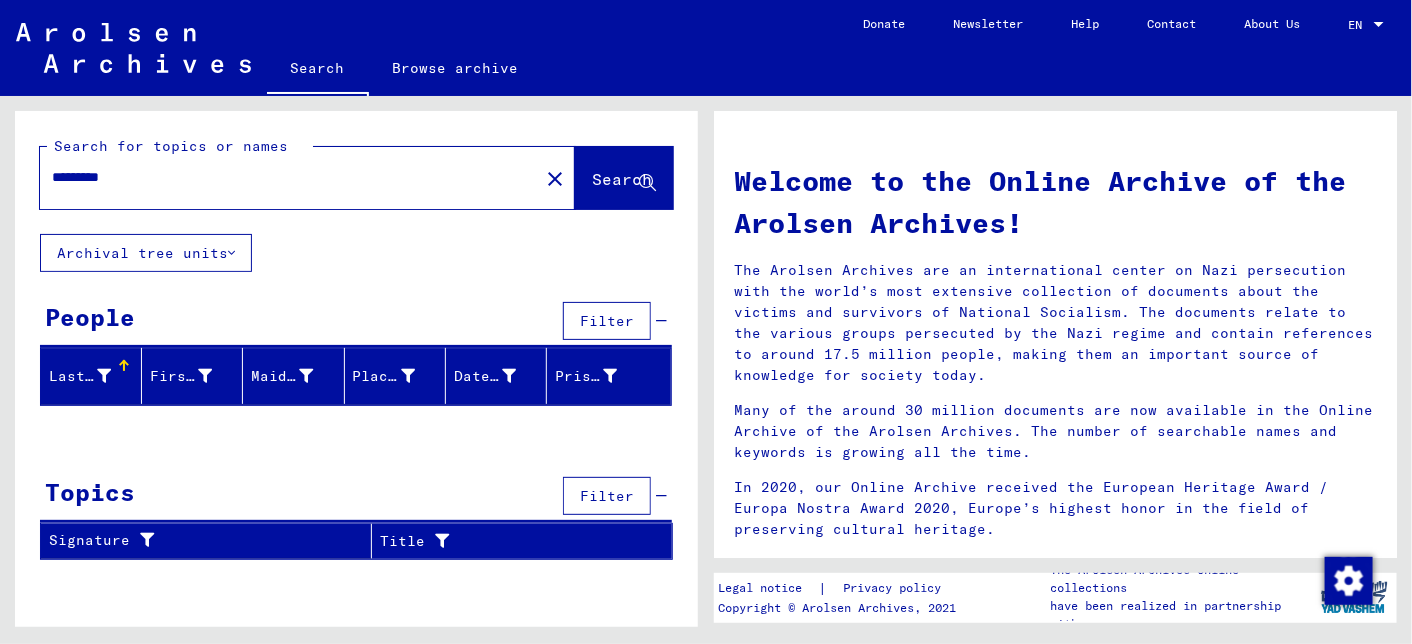 drag, startPoint x: 162, startPoint y: 178, endPoint x: 0, endPoint y: 187, distance: 162.2498 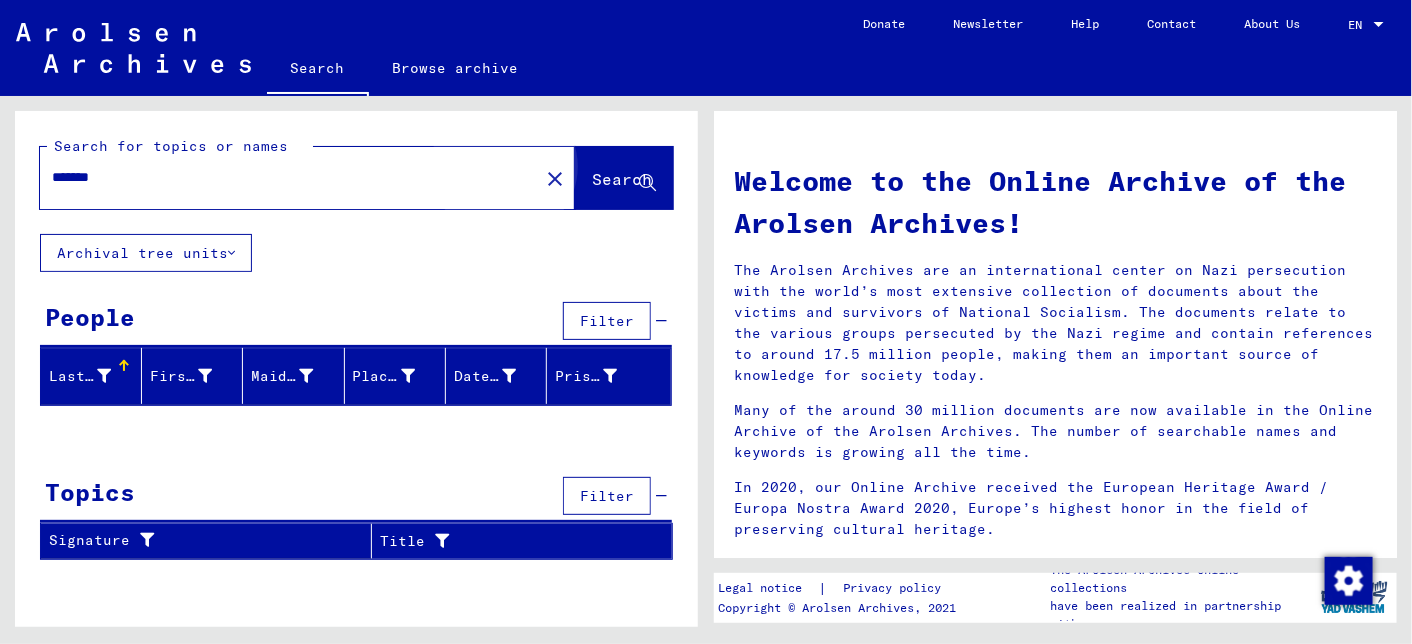 click on "Search" at bounding box center (624, 180) 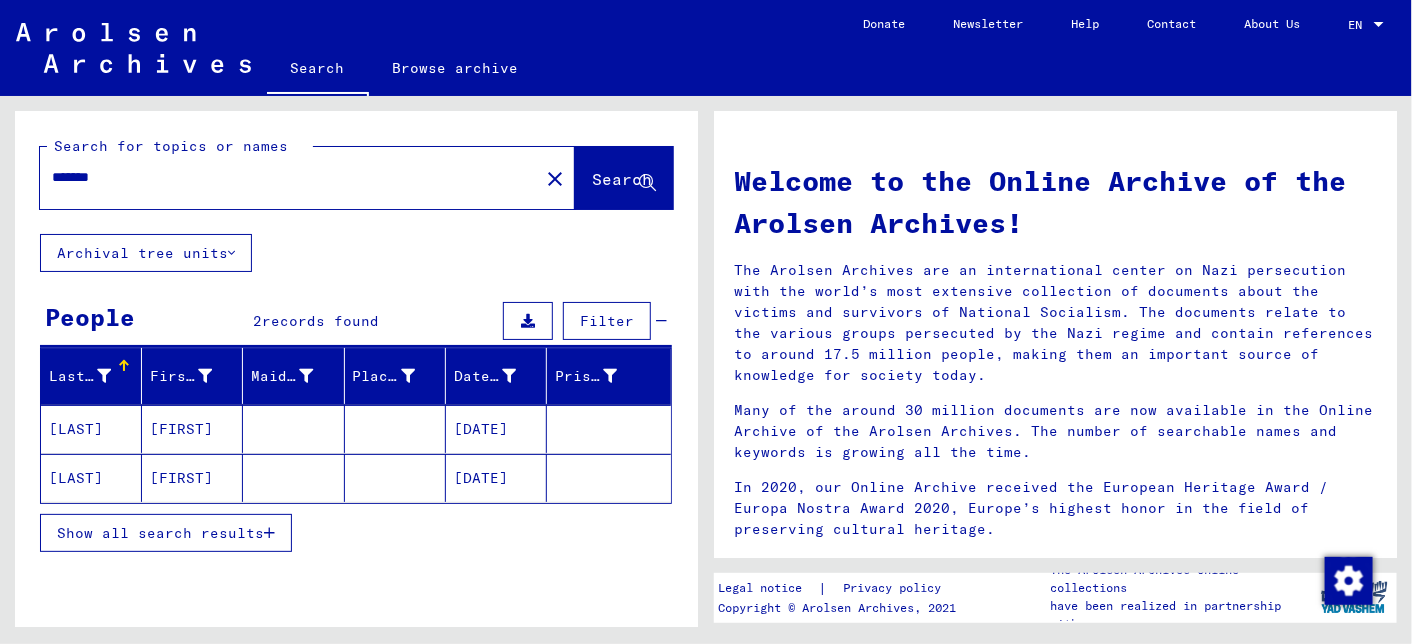 click on "[LAST]" at bounding box center [91, 429] 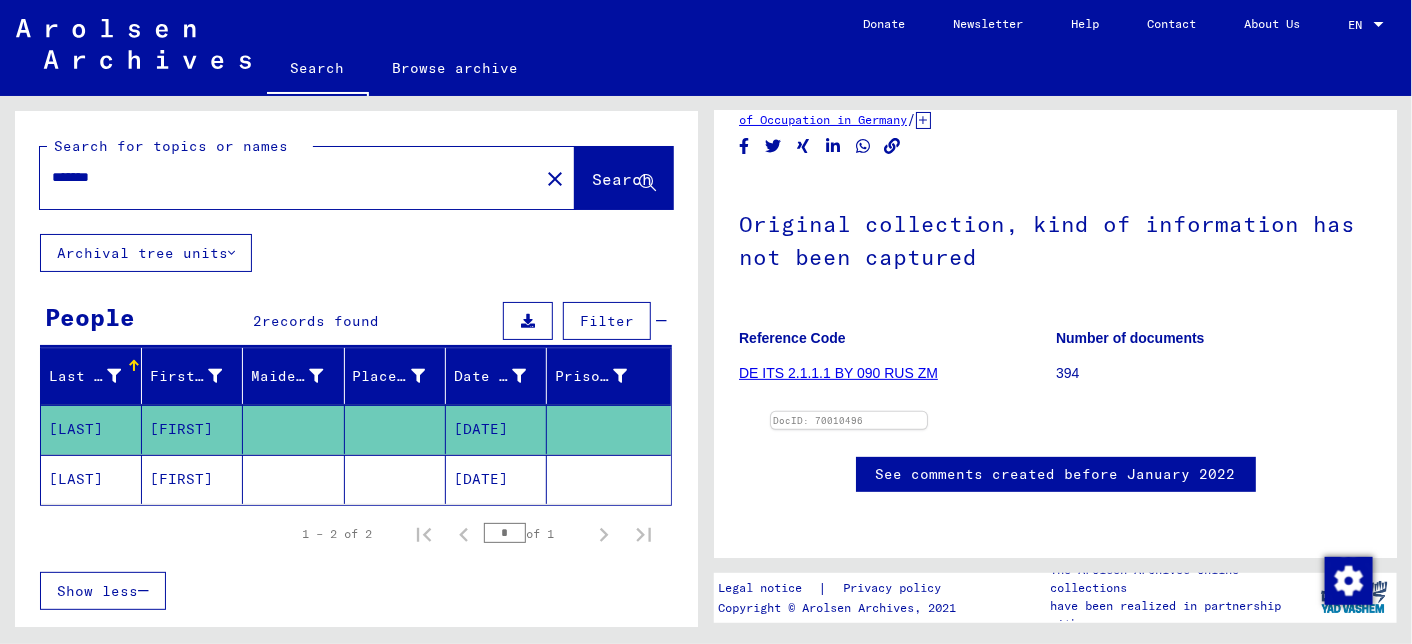 scroll, scrollTop: 400, scrollLeft: 0, axis: vertical 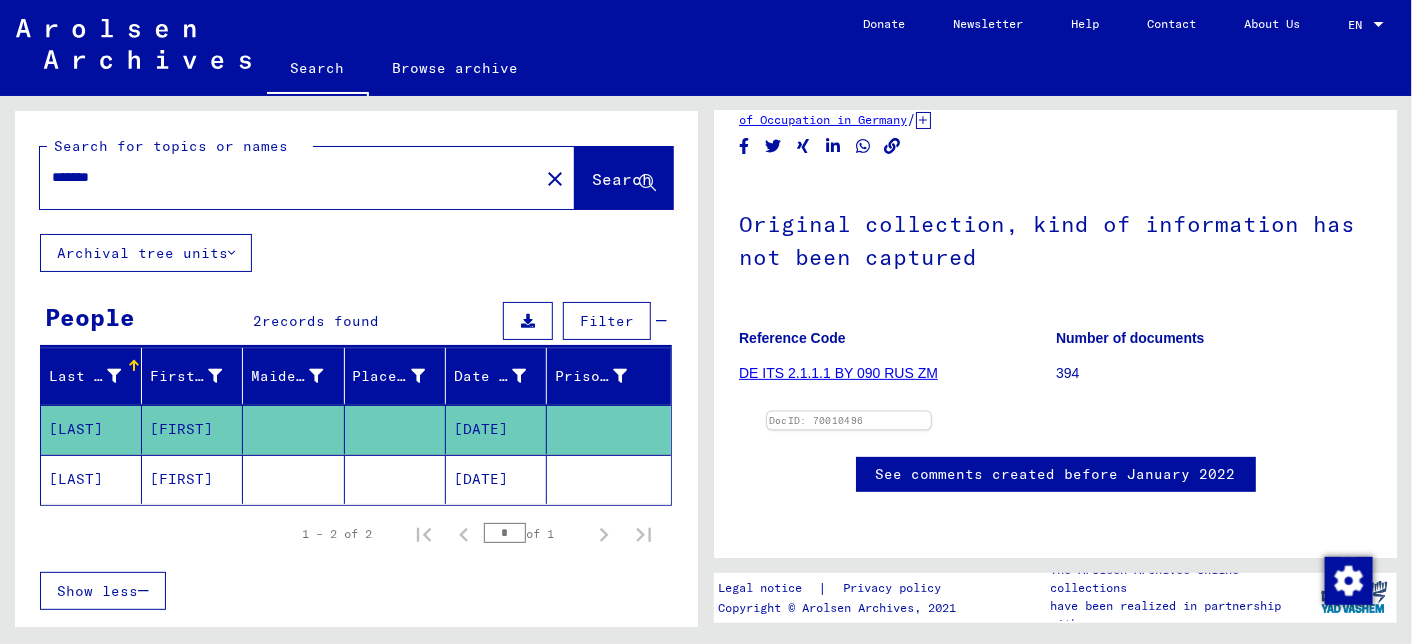 click at bounding box center [849, 412] 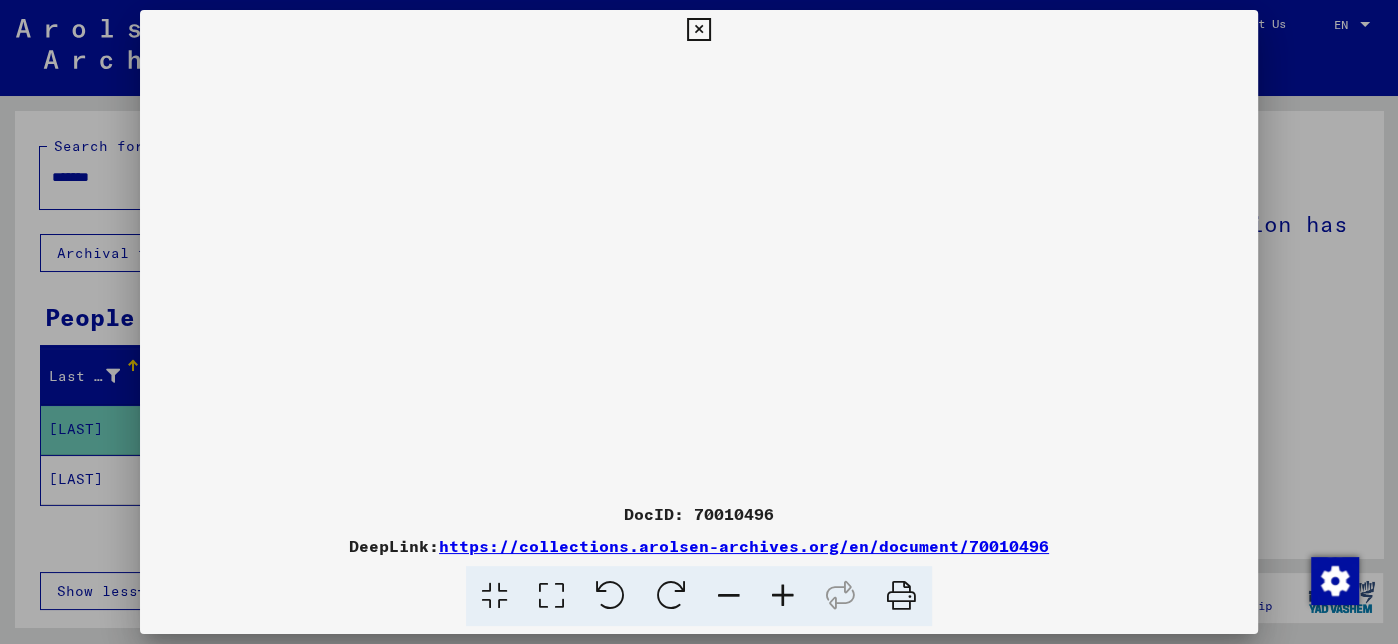 click at bounding box center [783, 596] 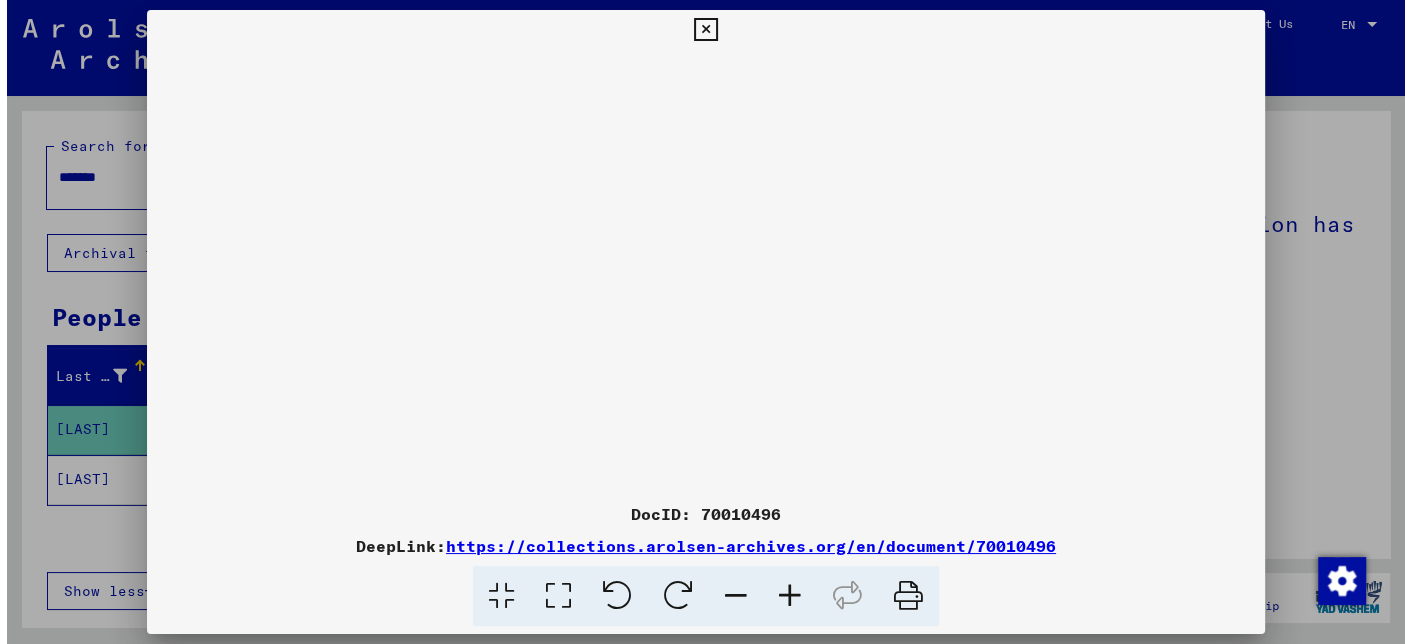 scroll, scrollTop: 420, scrollLeft: 0, axis: vertical 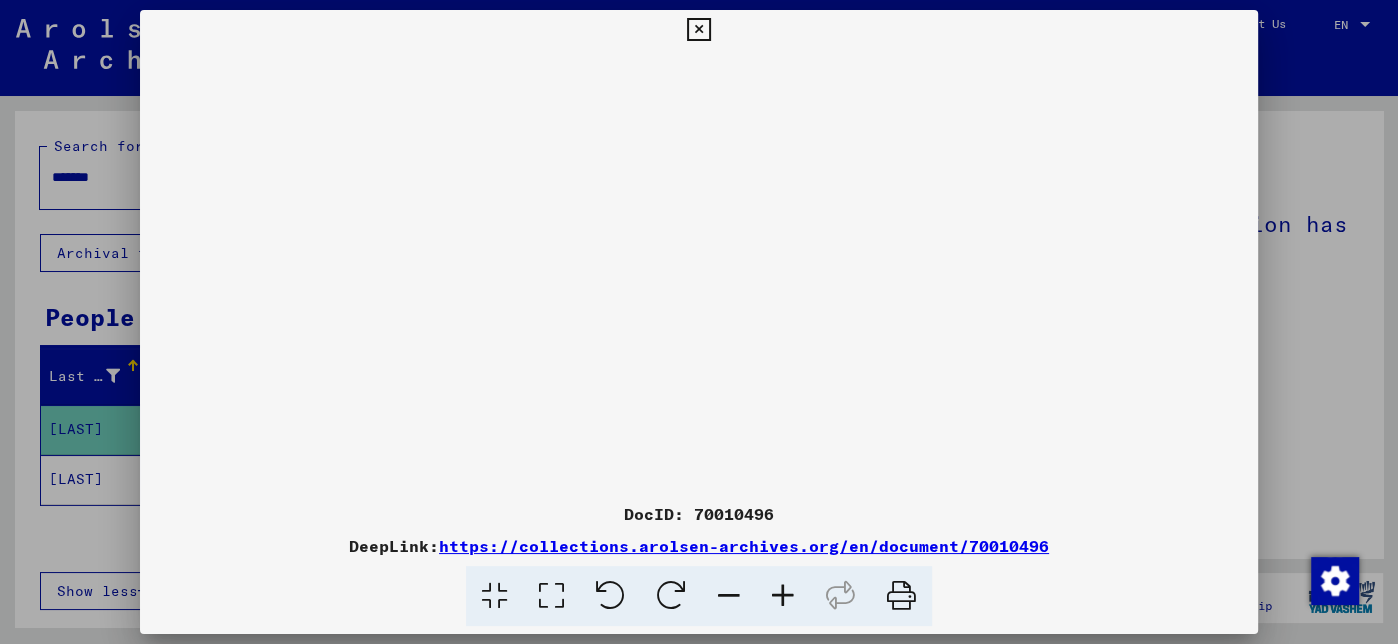 drag, startPoint x: 495, startPoint y: 433, endPoint x: 518, endPoint y: 257, distance: 177.49648 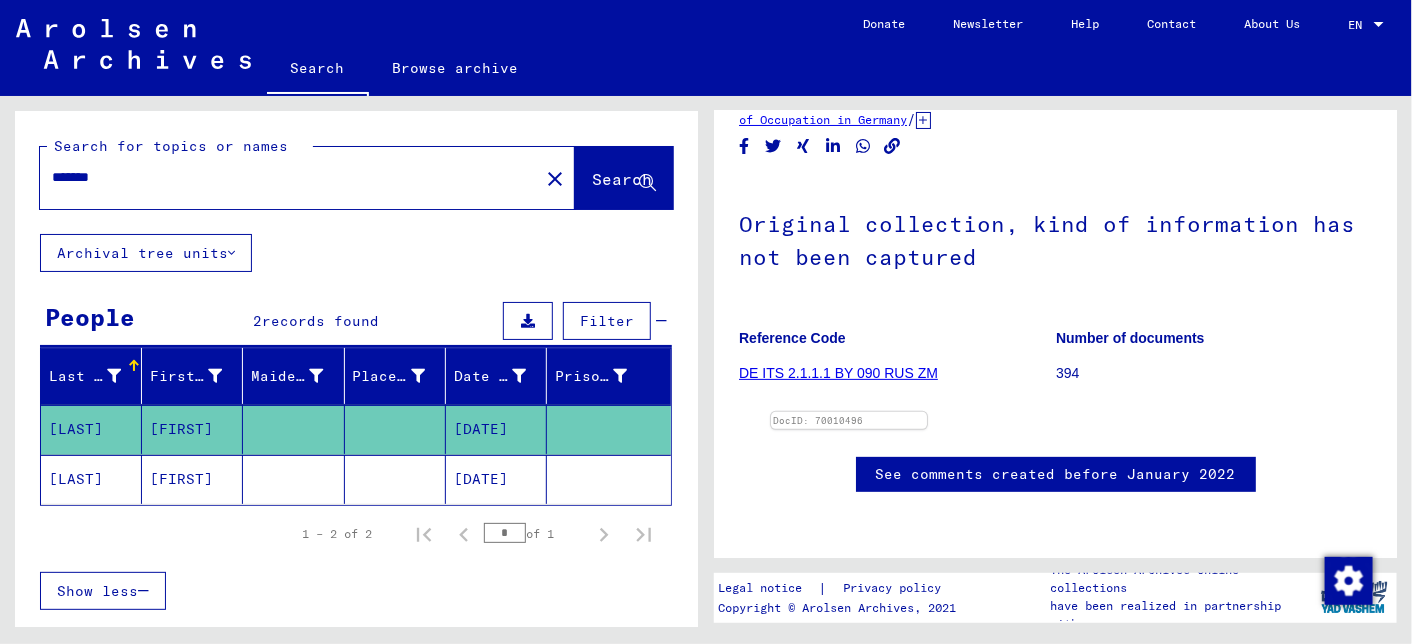 click on "[FIRST]" at bounding box center [192, 429] 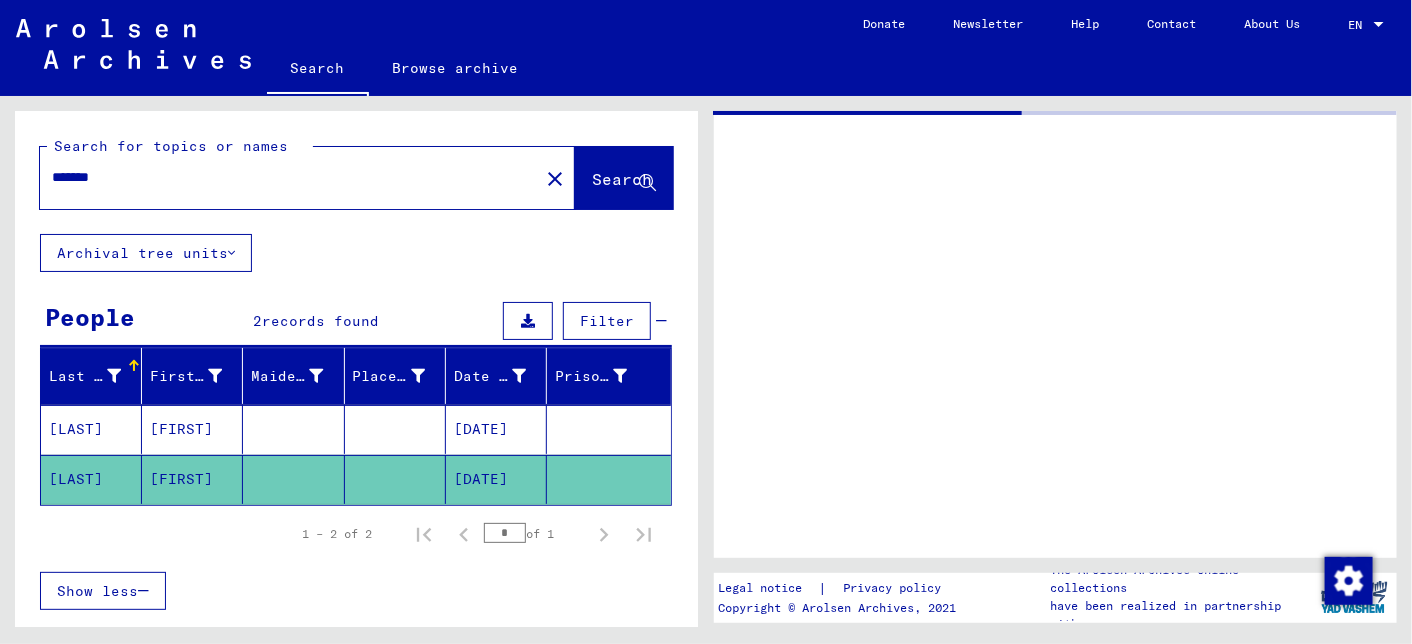 scroll, scrollTop: 0, scrollLeft: 0, axis: both 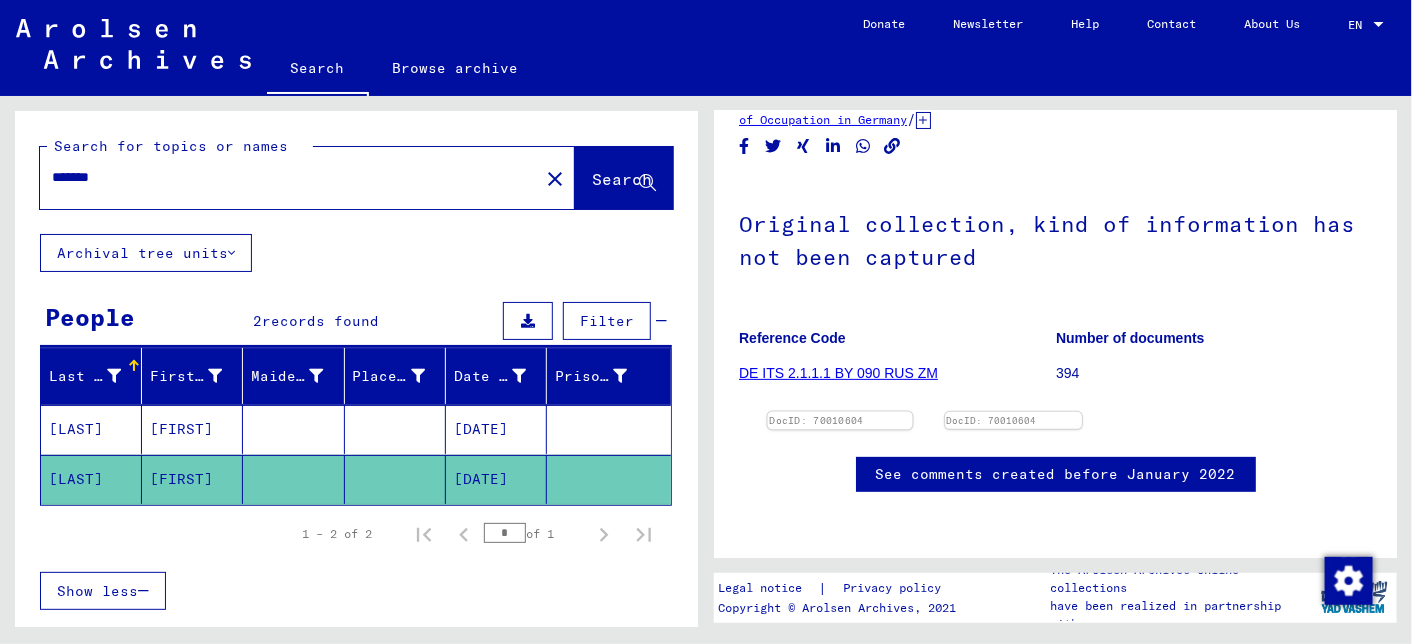 click at bounding box center [840, 412] 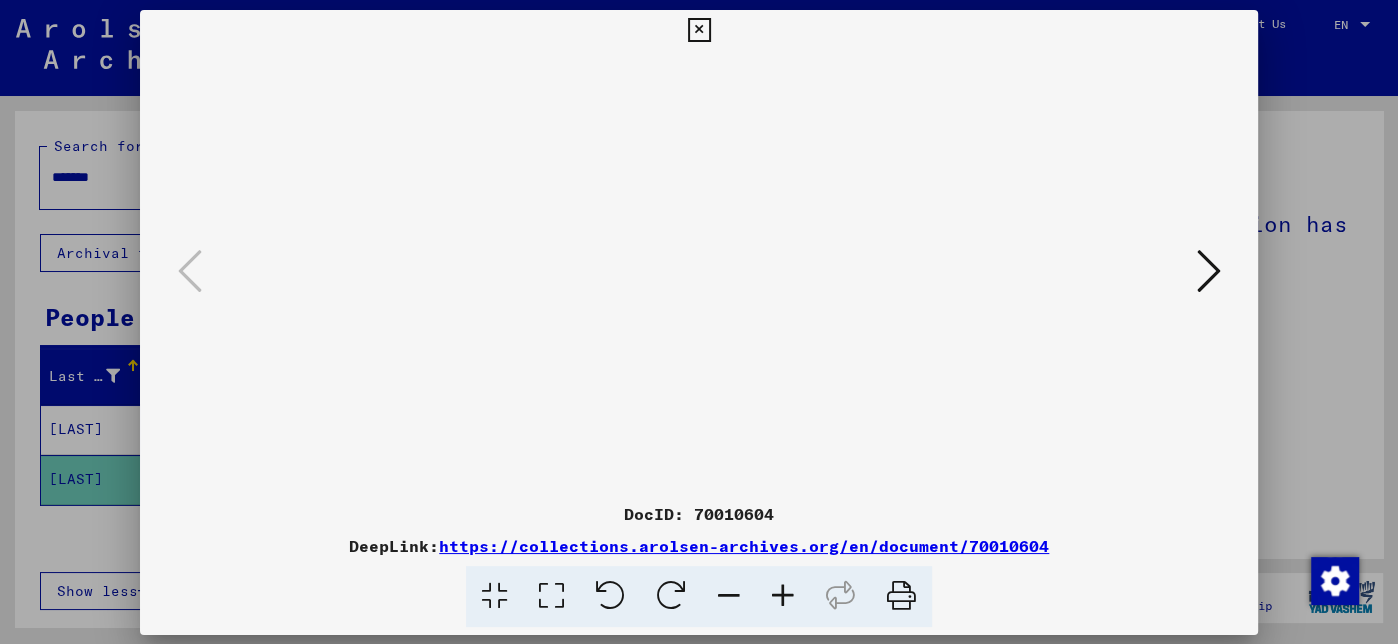 click at bounding box center (699, 272) 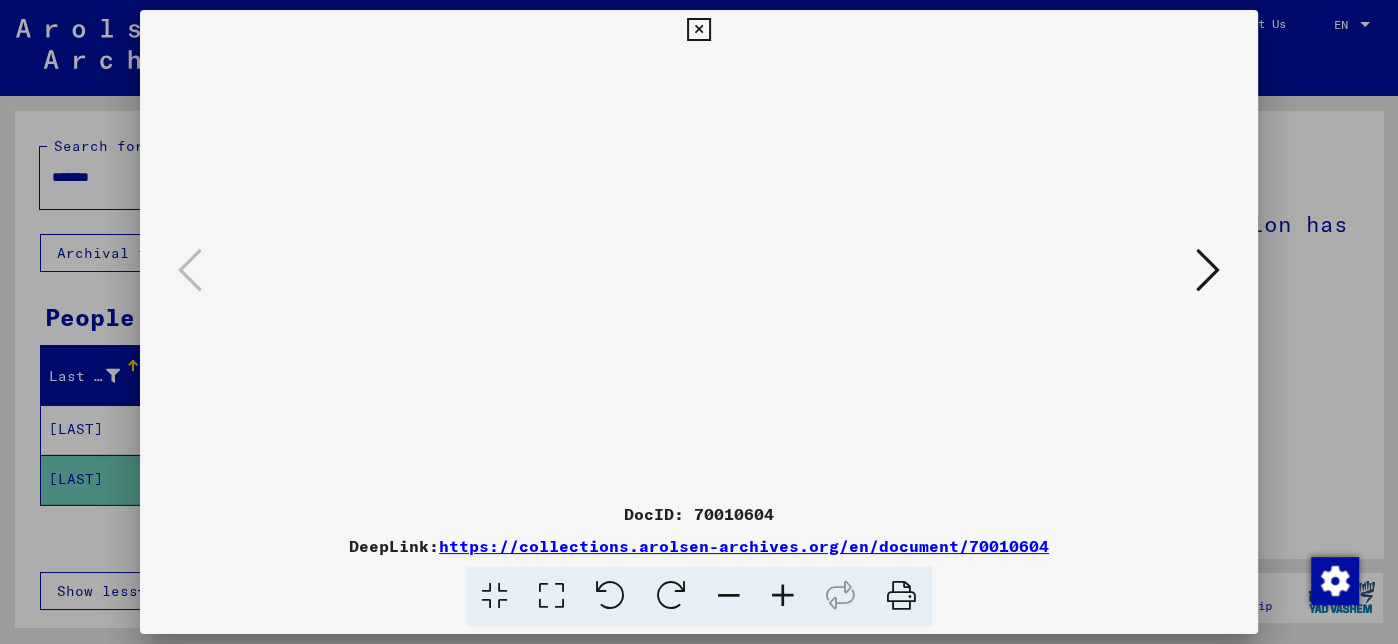 click at bounding box center (783, 596) 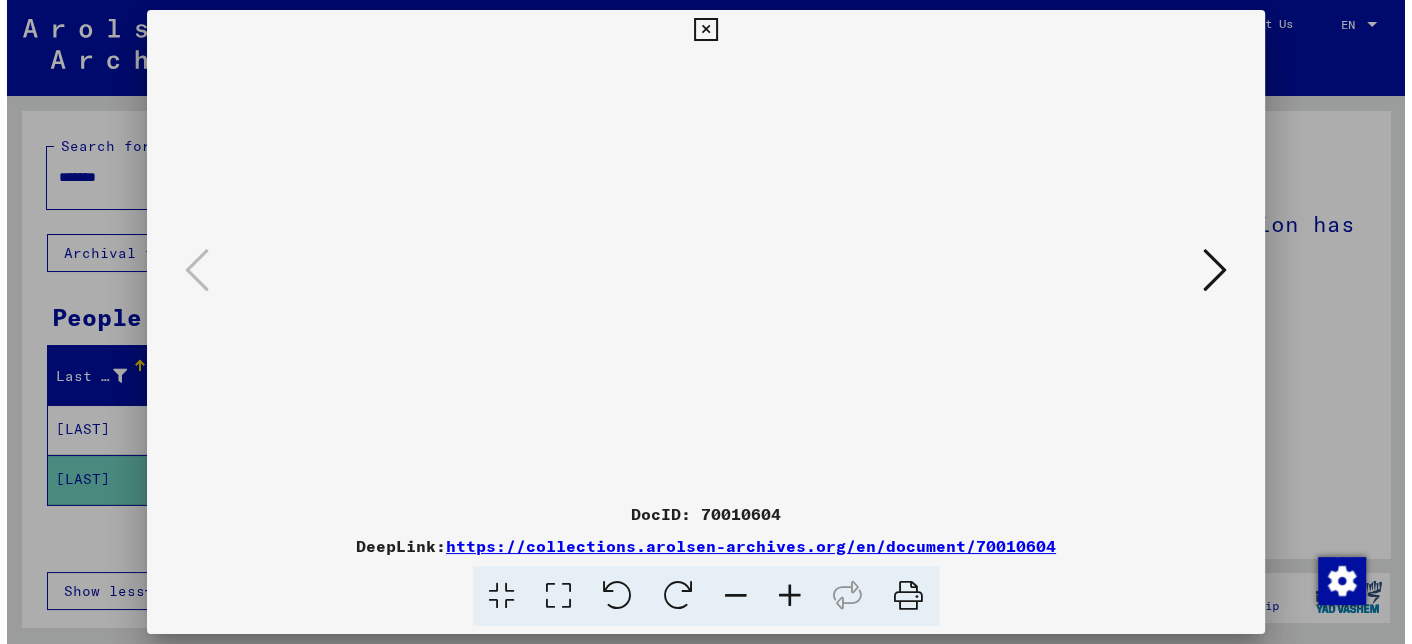 scroll, scrollTop: 855, scrollLeft: 13, axis: both 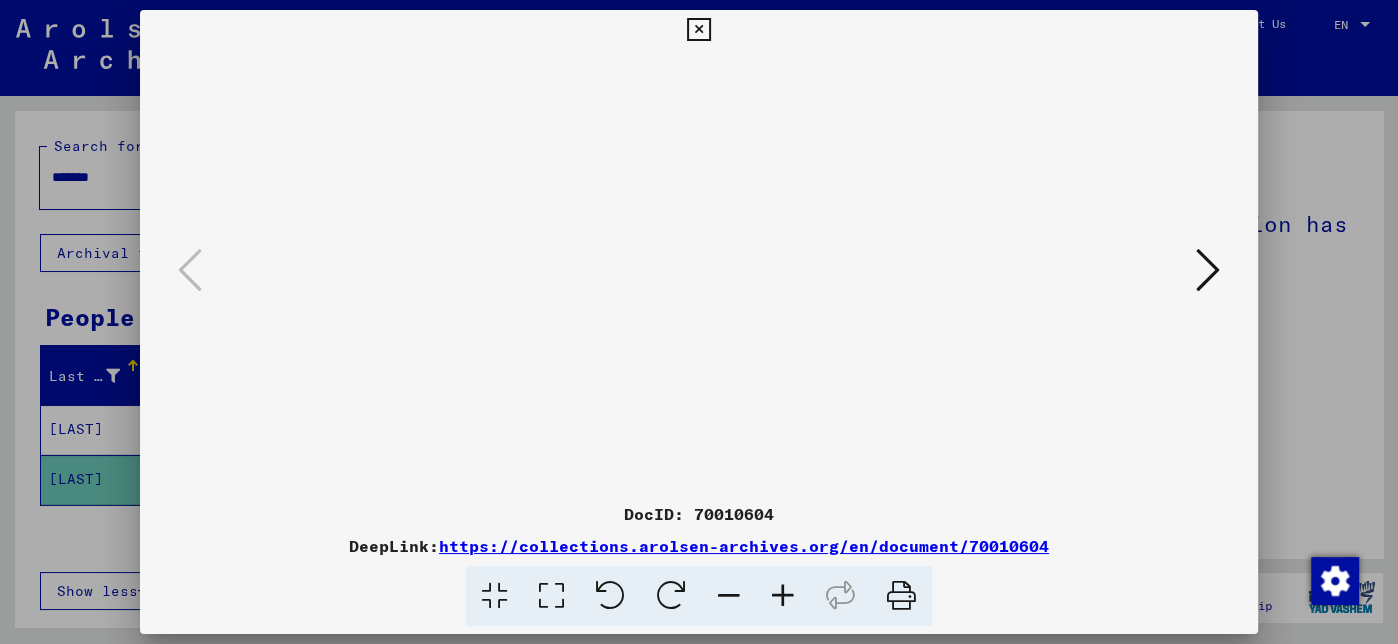 drag, startPoint x: 416, startPoint y: 351, endPoint x: 419, endPoint y: 303, distance: 48.09366 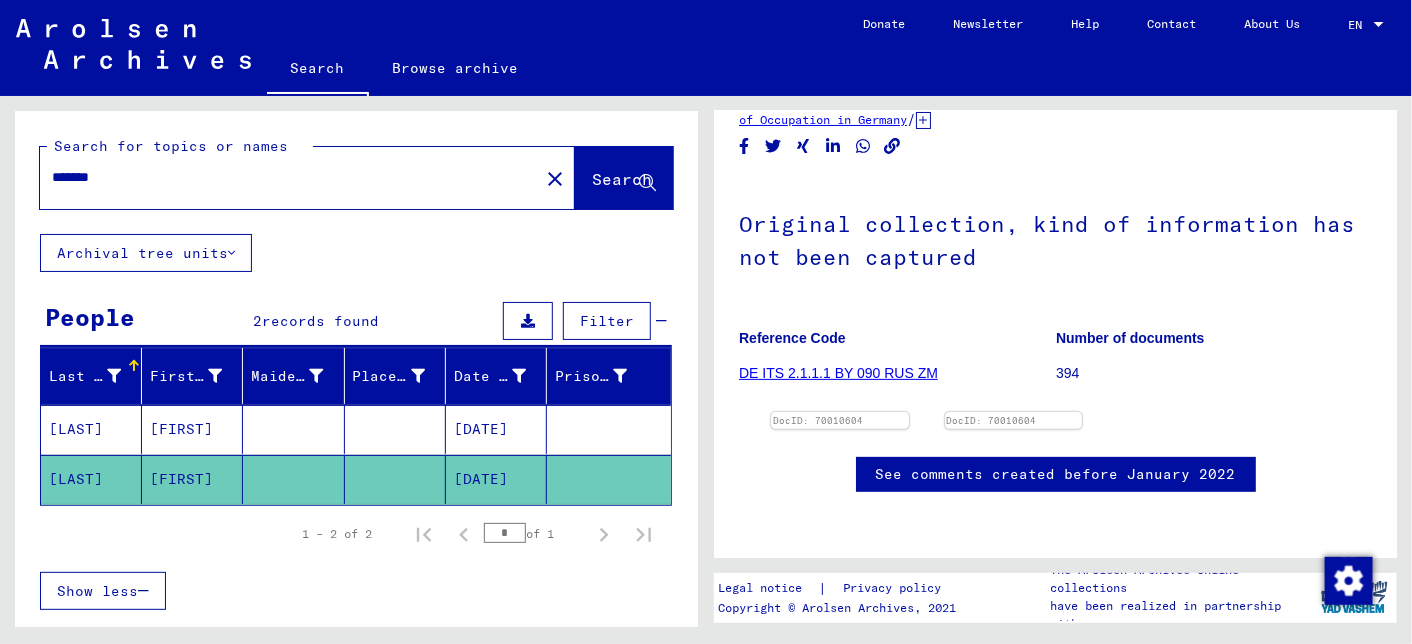 drag, startPoint x: 139, startPoint y: 176, endPoint x: 39, endPoint y: 178, distance: 100.02 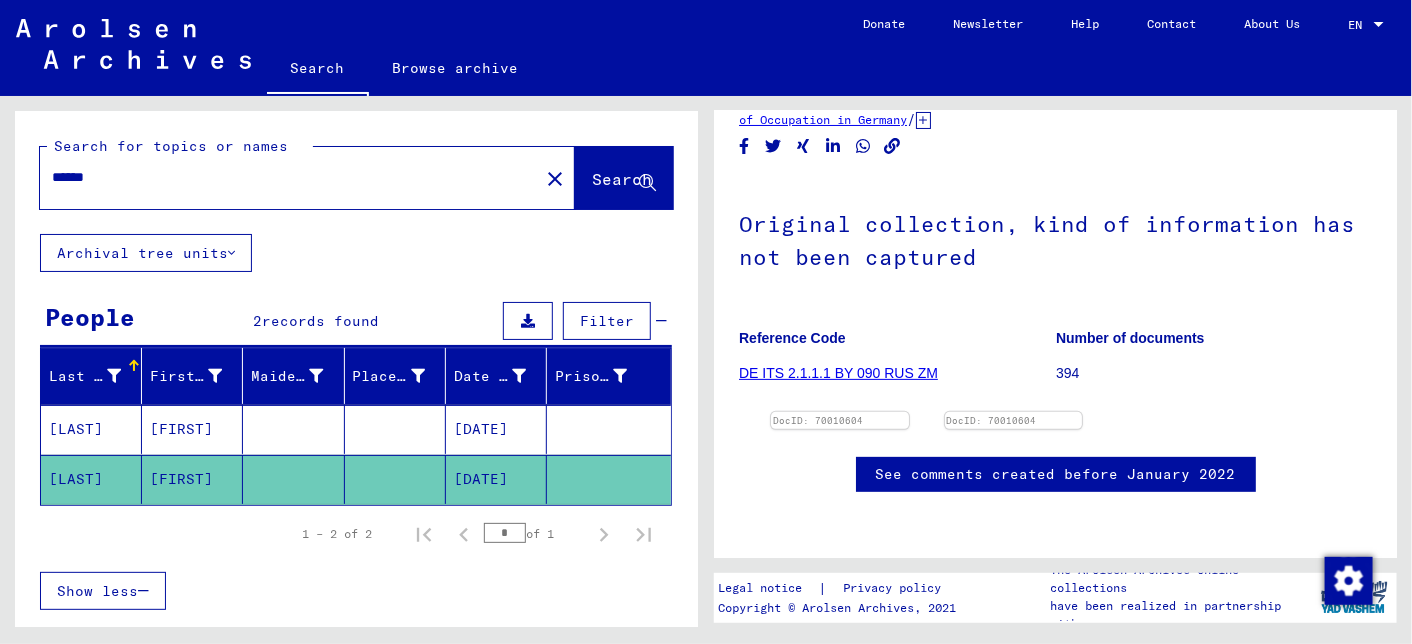 click on "Search" at bounding box center [622, 179] 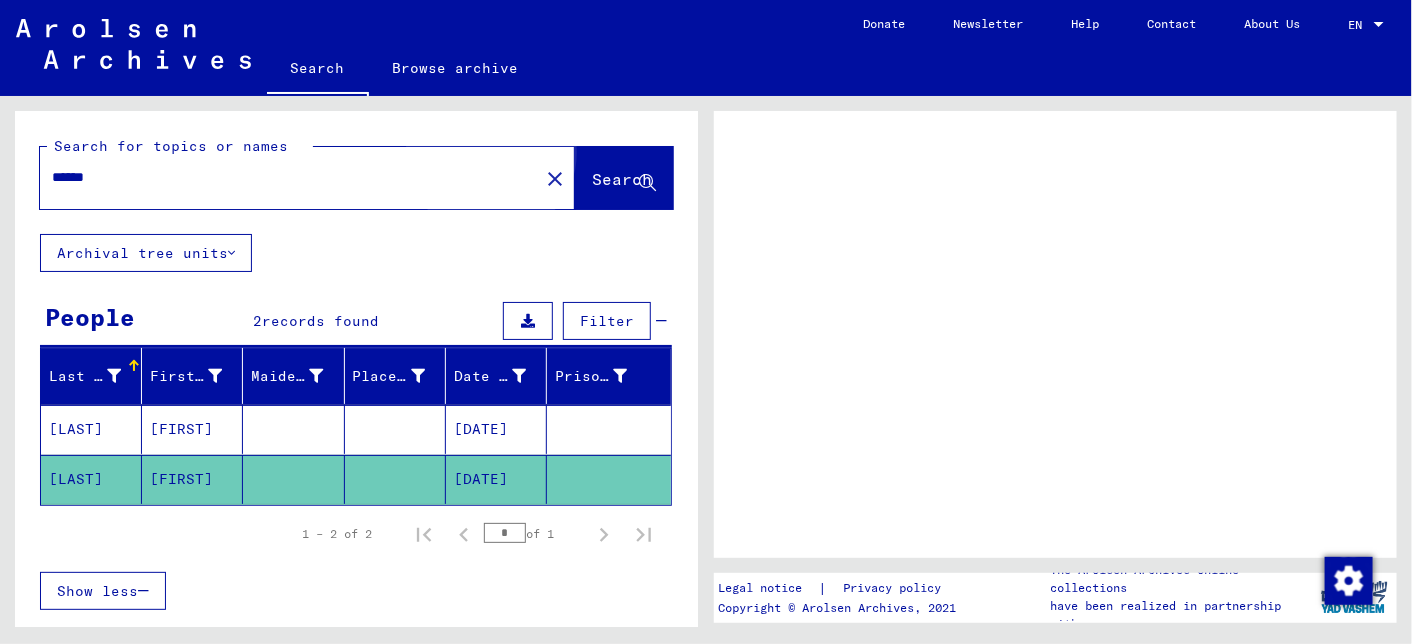 scroll, scrollTop: 0, scrollLeft: 0, axis: both 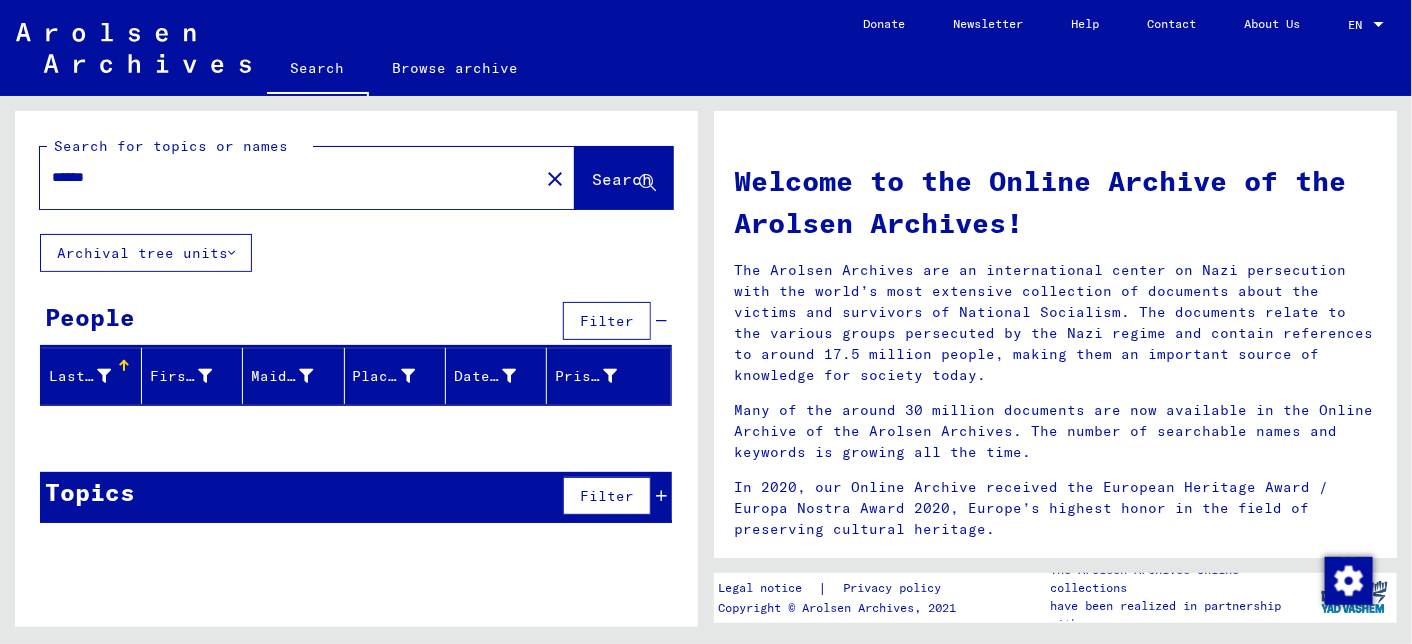drag, startPoint x: 140, startPoint y: 182, endPoint x: 0, endPoint y: 165, distance: 141.02837 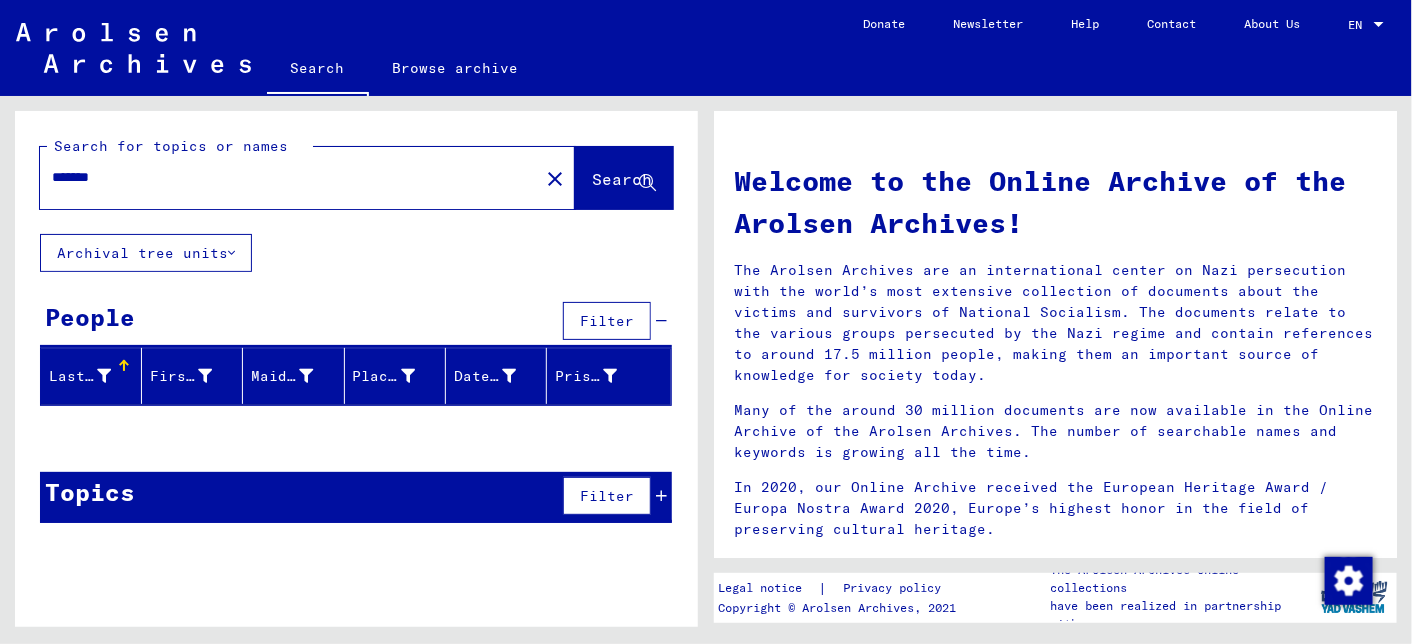 type on "*******" 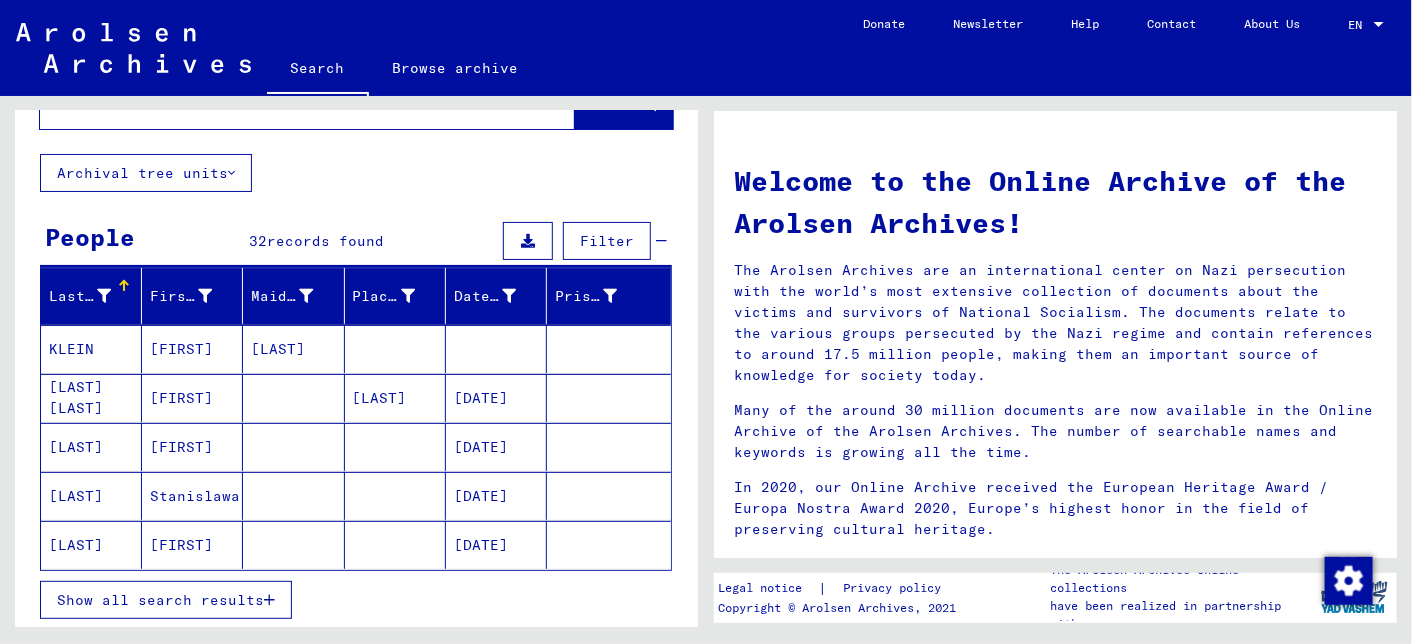 scroll, scrollTop: 200, scrollLeft: 0, axis: vertical 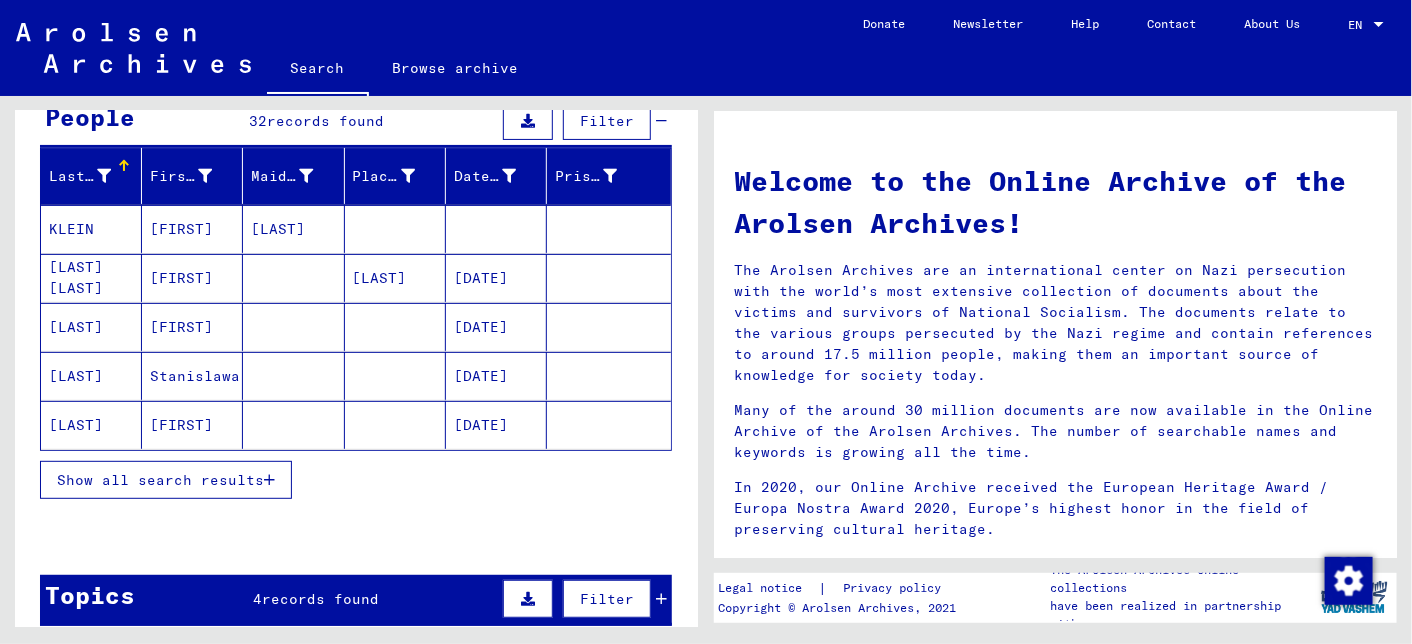 click on "Show all search results" at bounding box center [160, 480] 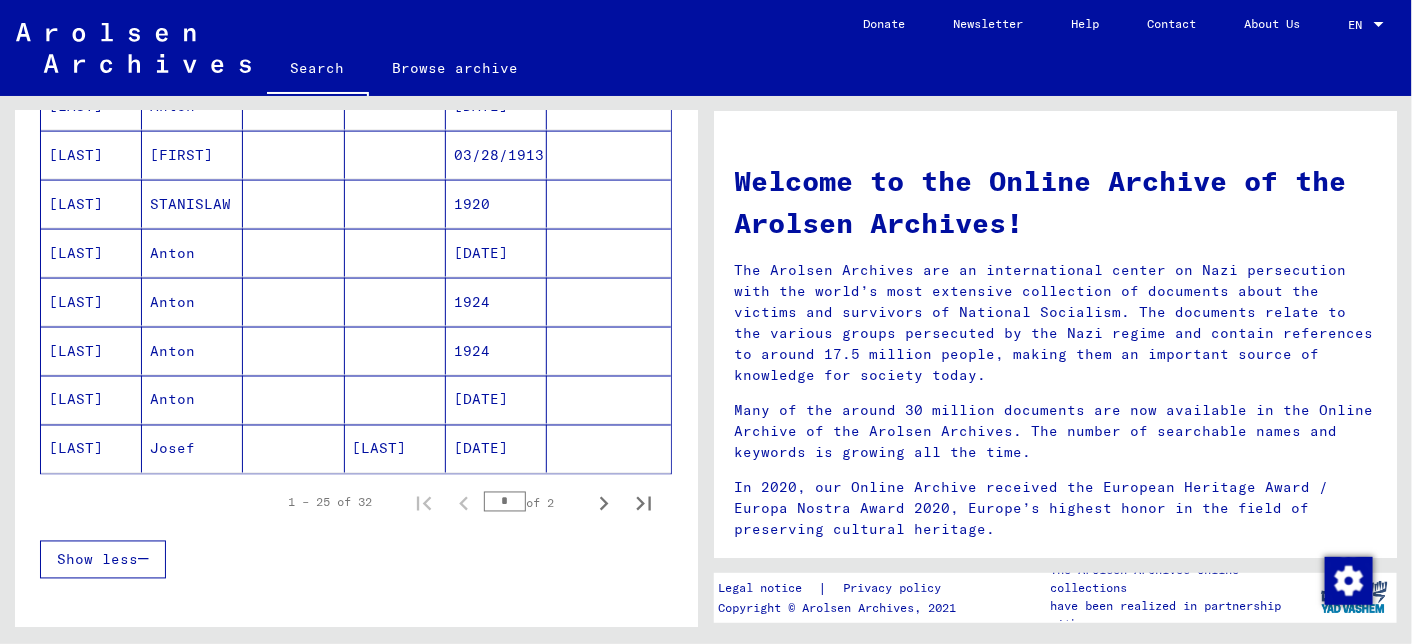 scroll, scrollTop: 1300, scrollLeft: 0, axis: vertical 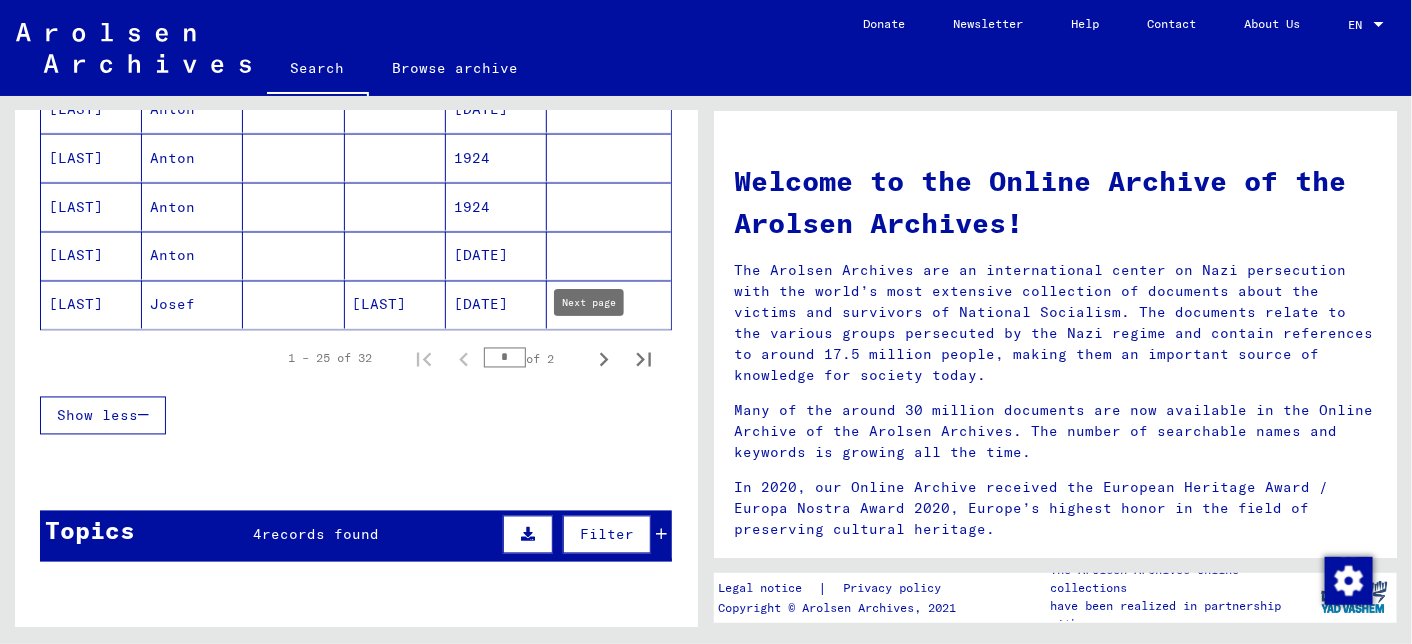 click at bounding box center [604, 360] 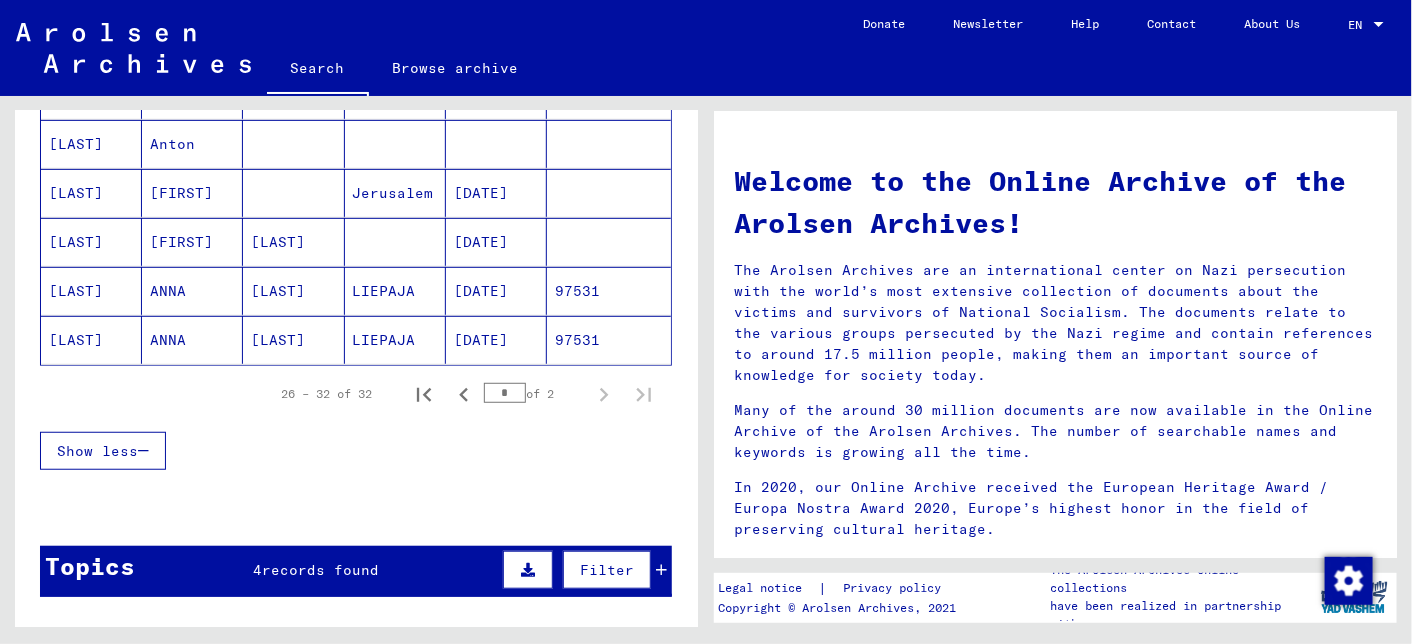 scroll, scrollTop: 393, scrollLeft: 0, axis: vertical 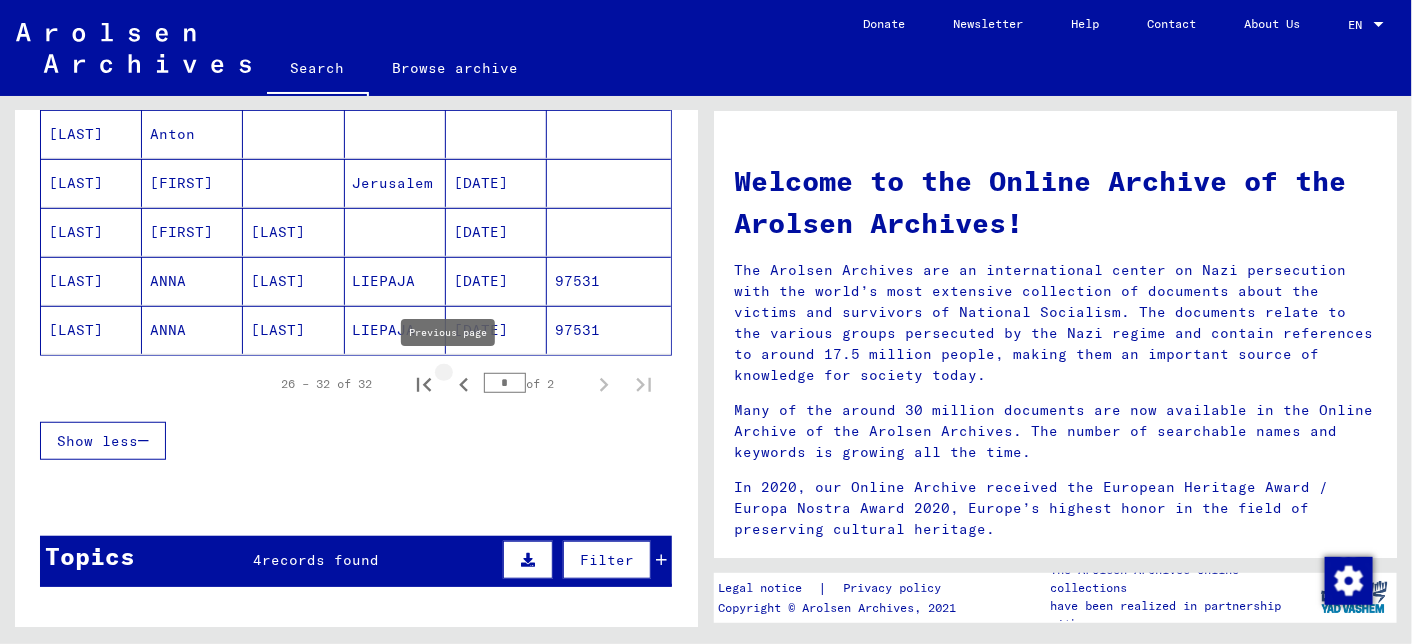 click at bounding box center (464, 385) 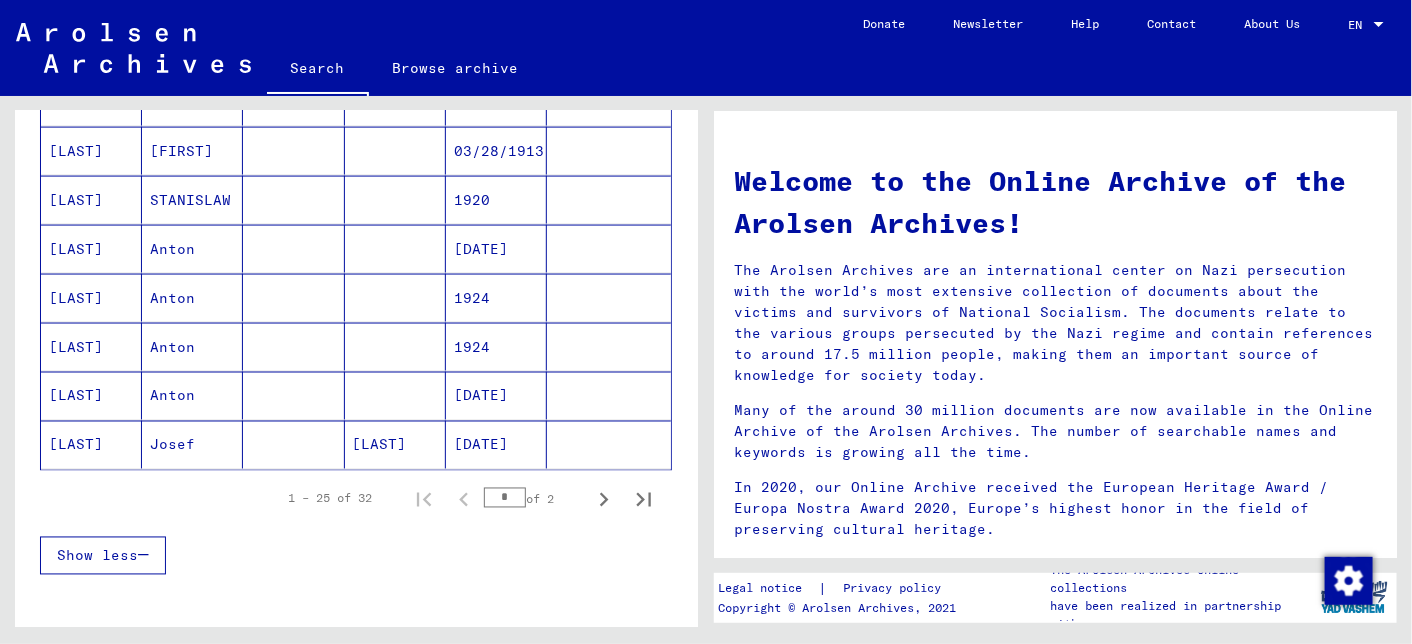 scroll, scrollTop: 1193, scrollLeft: 0, axis: vertical 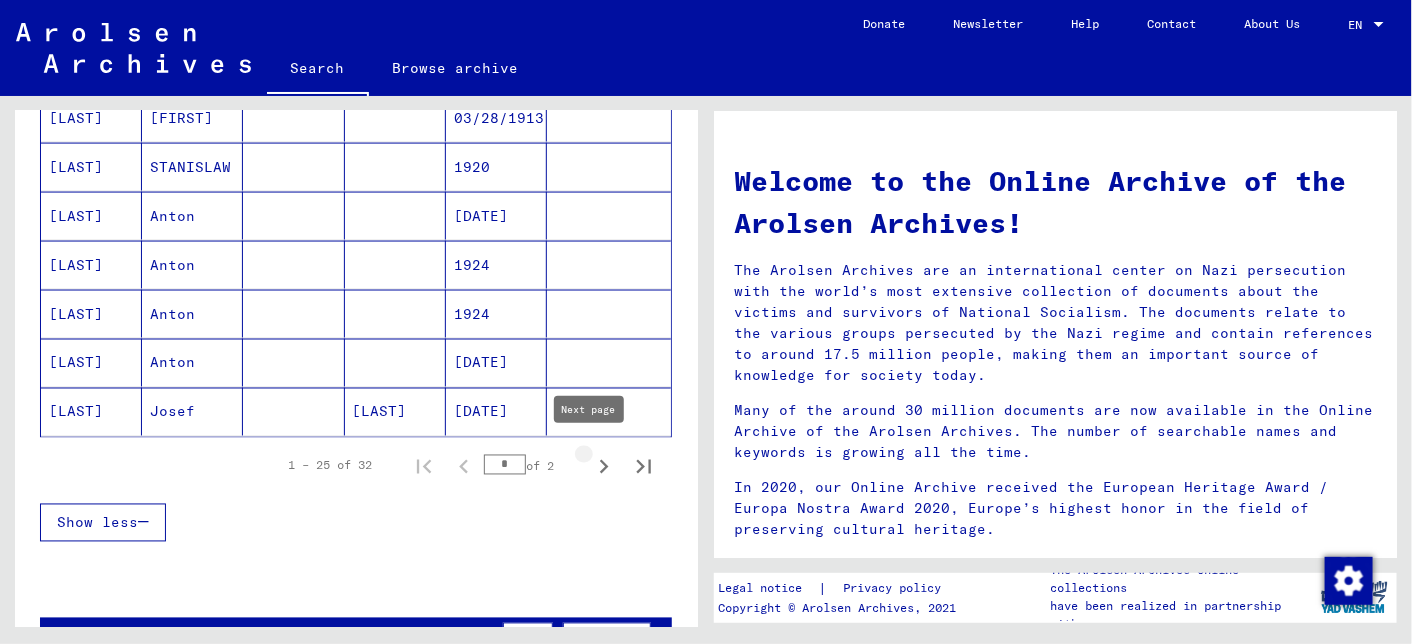click at bounding box center [604, 467] 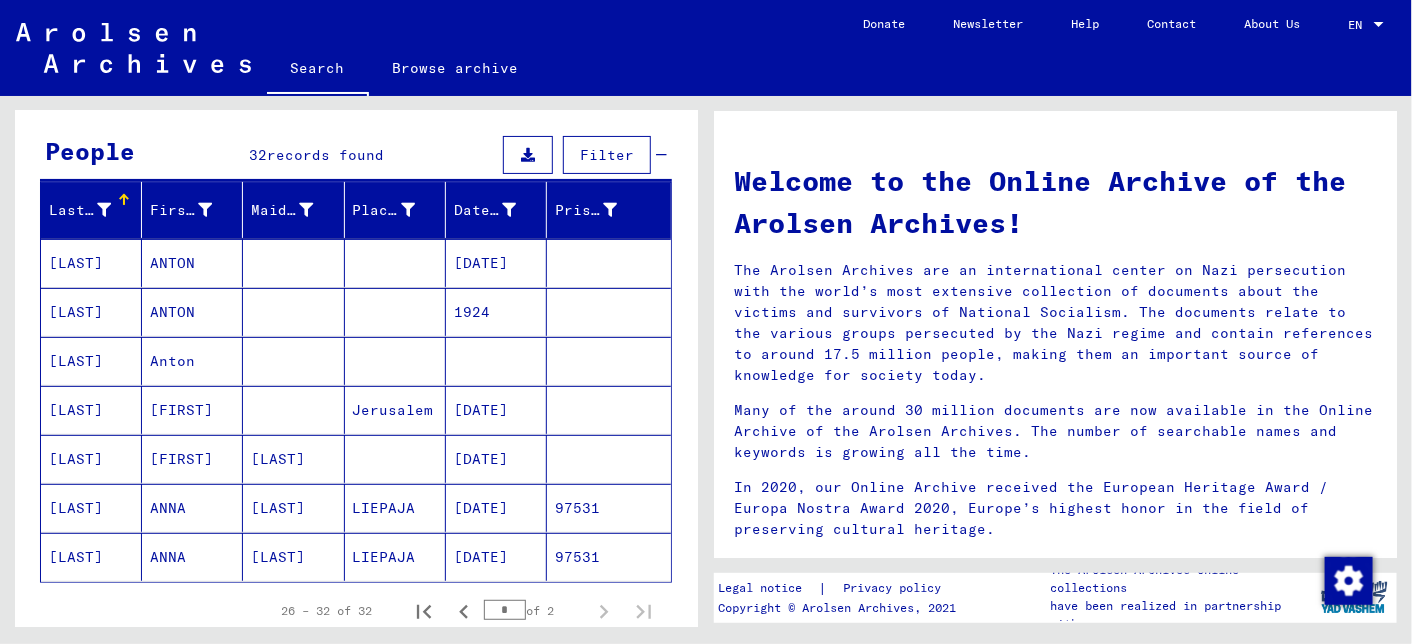 scroll, scrollTop: 200, scrollLeft: 0, axis: vertical 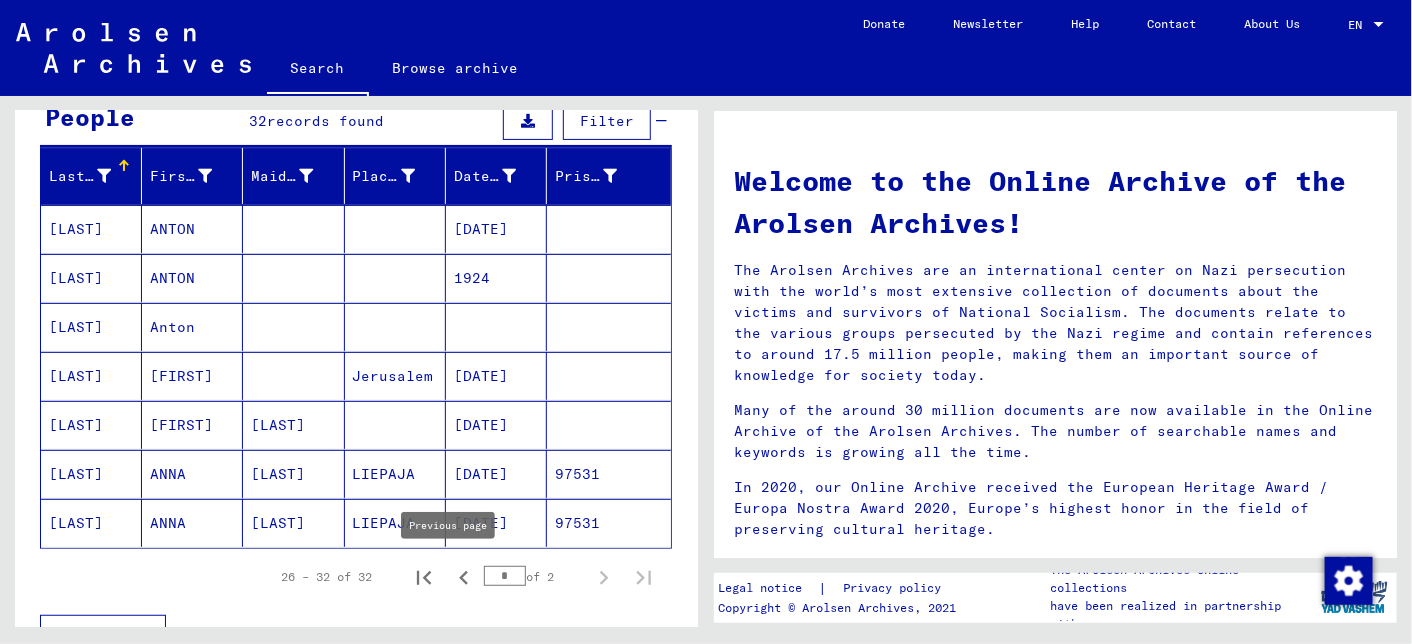 click at bounding box center [464, 578] 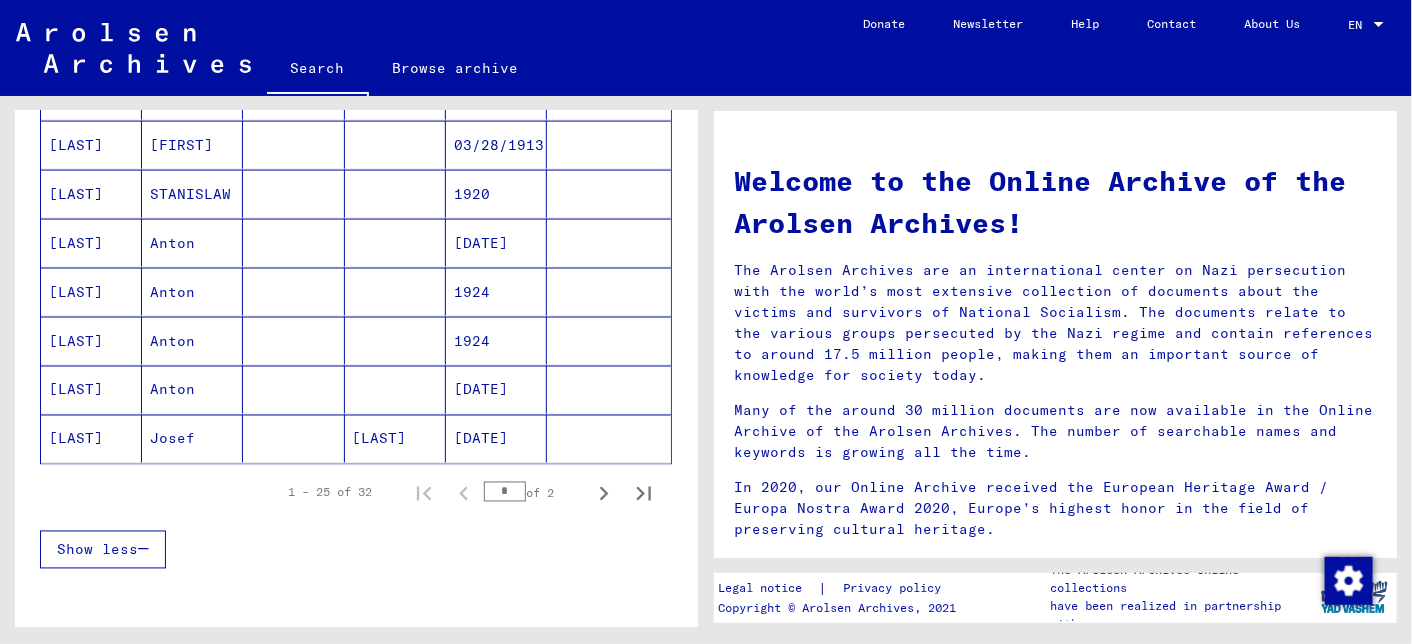 scroll, scrollTop: 1200, scrollLeft: 0, axis: vertical 